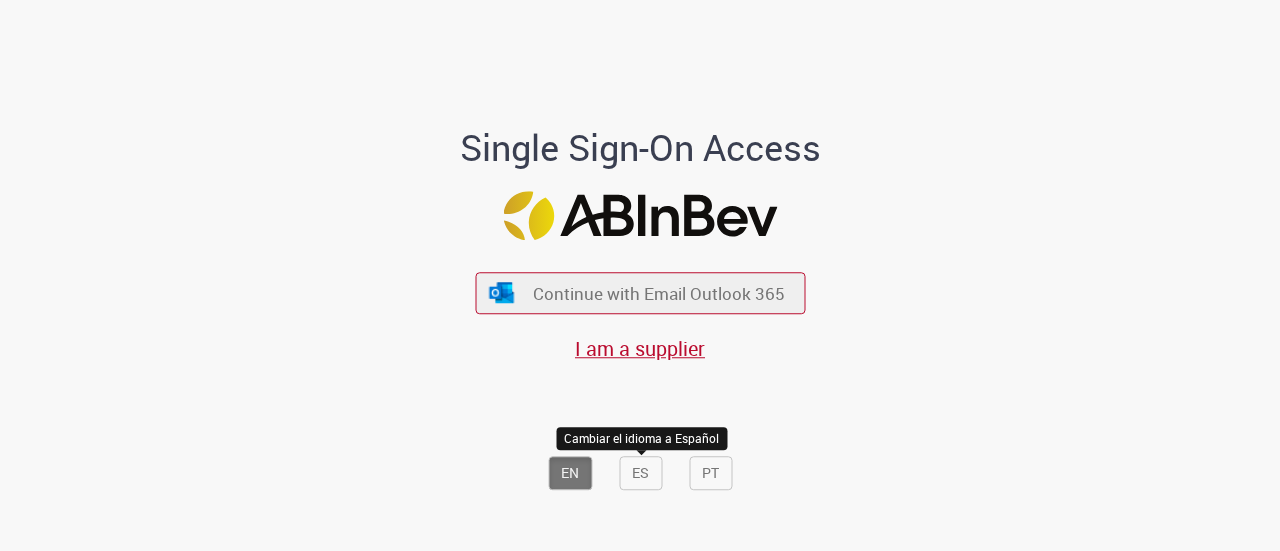 scroll, scrollTop: 0, scrollLeft: 0, axis: both 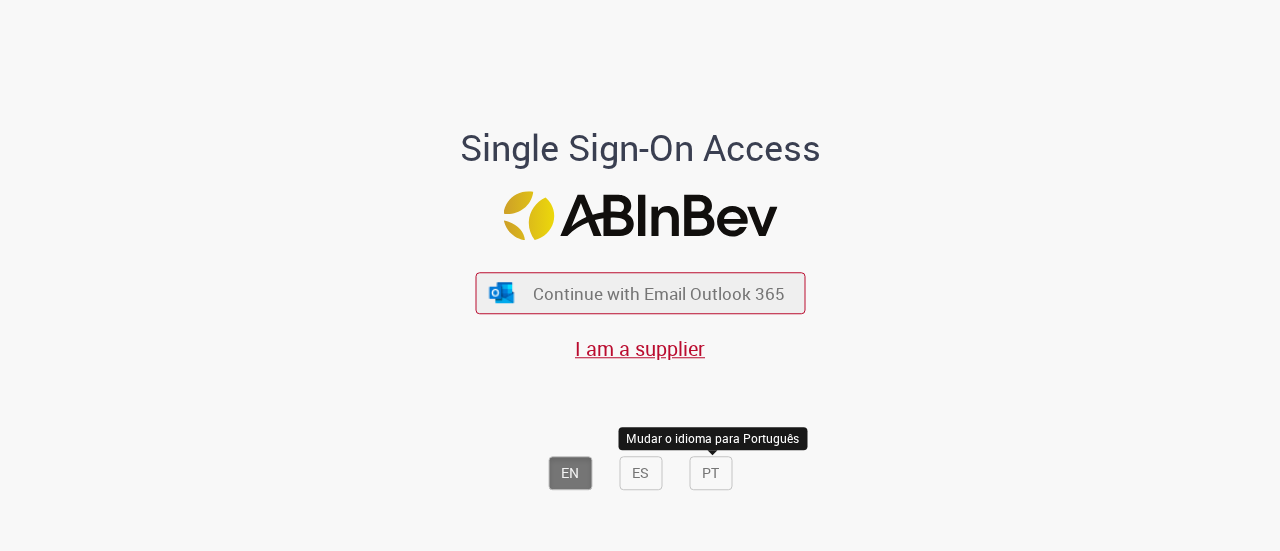 click on "PT" at bounding box center (710, 473) 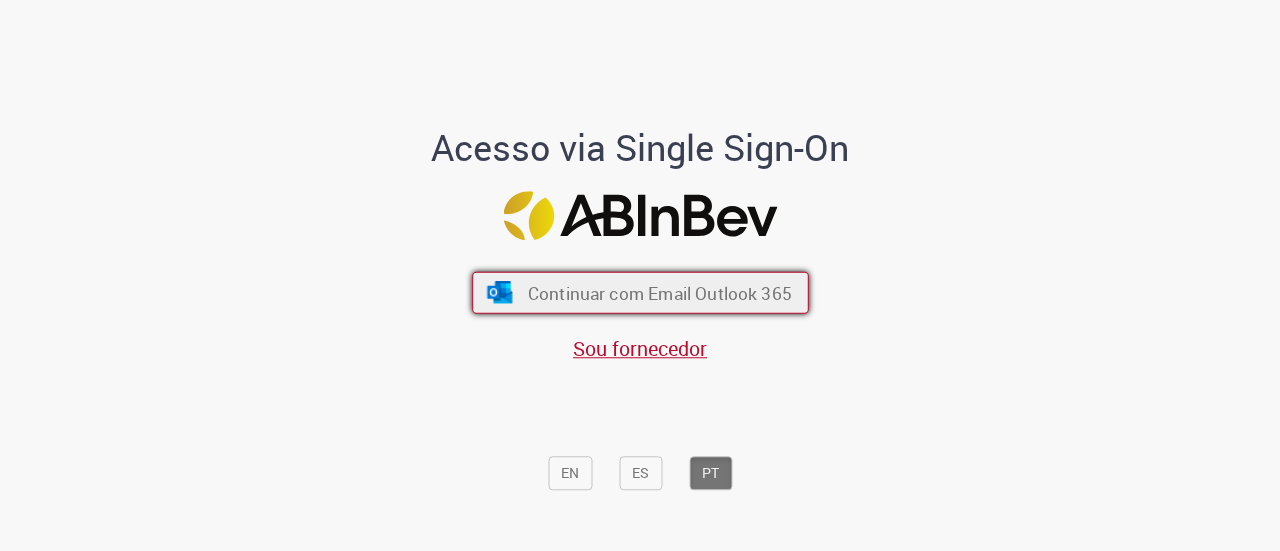 click on "Continuar com Email Outlook 365" at bounding box center [640, 293] 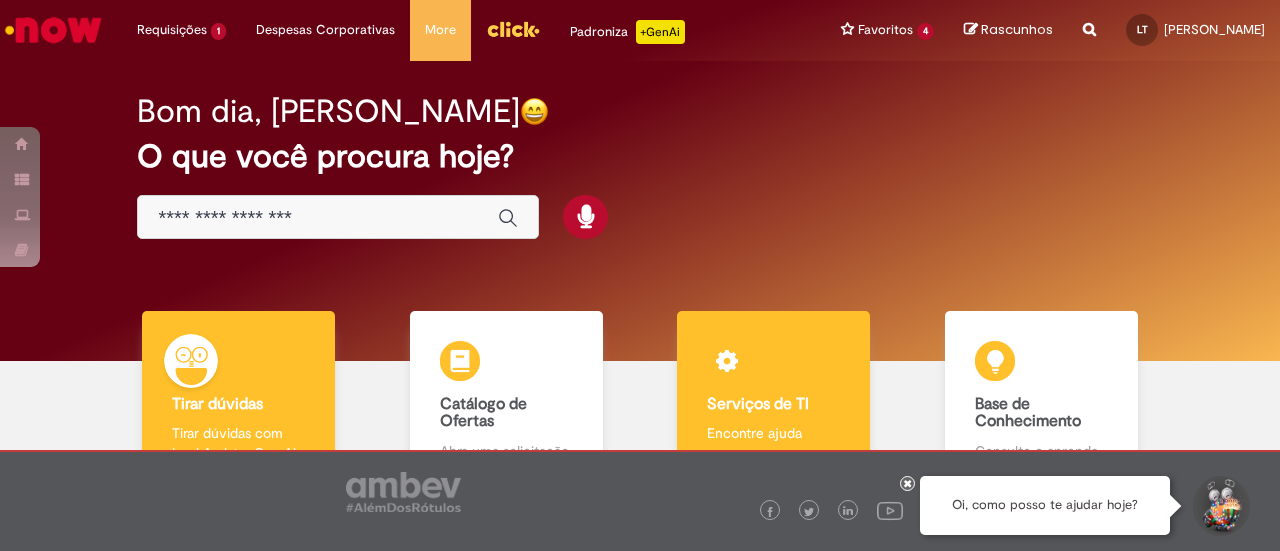 scroll, scrollTop: 0, scrollLeft: 0, axis: both 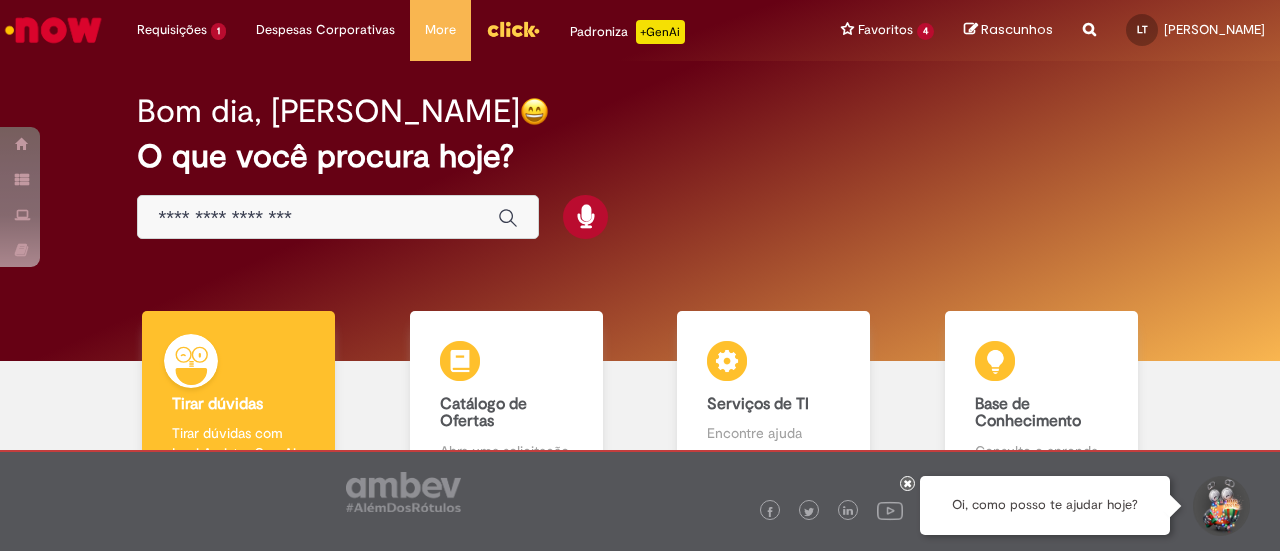 click at bounding box center [907, 483] 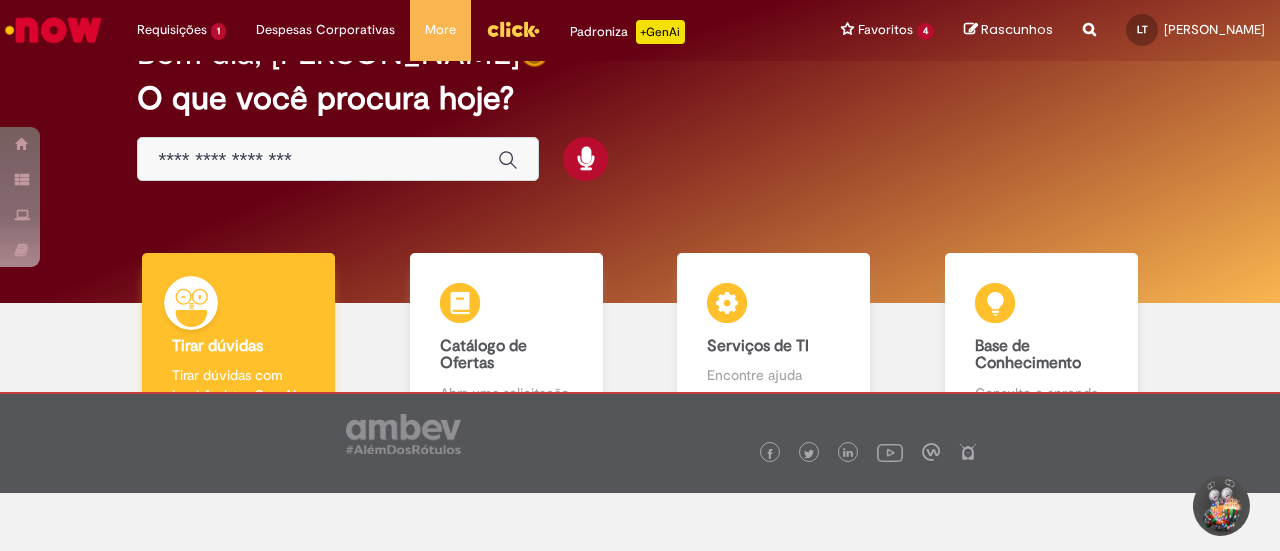 scroll, scrollTop: 0, scrollLeft: 0, axis: both 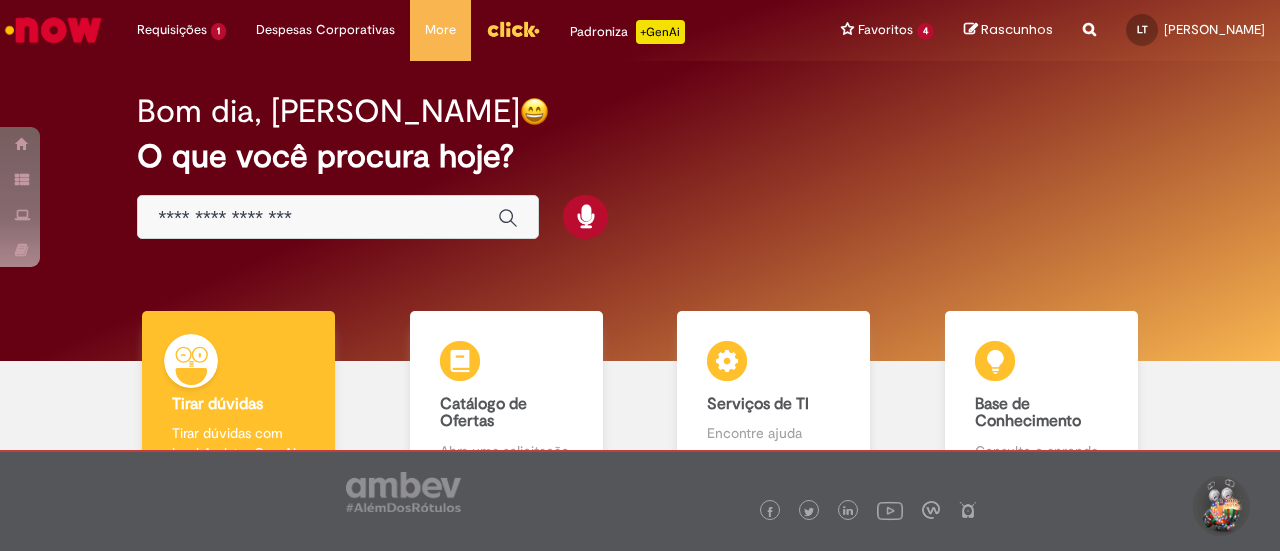 click at bounding box center (318, 218) 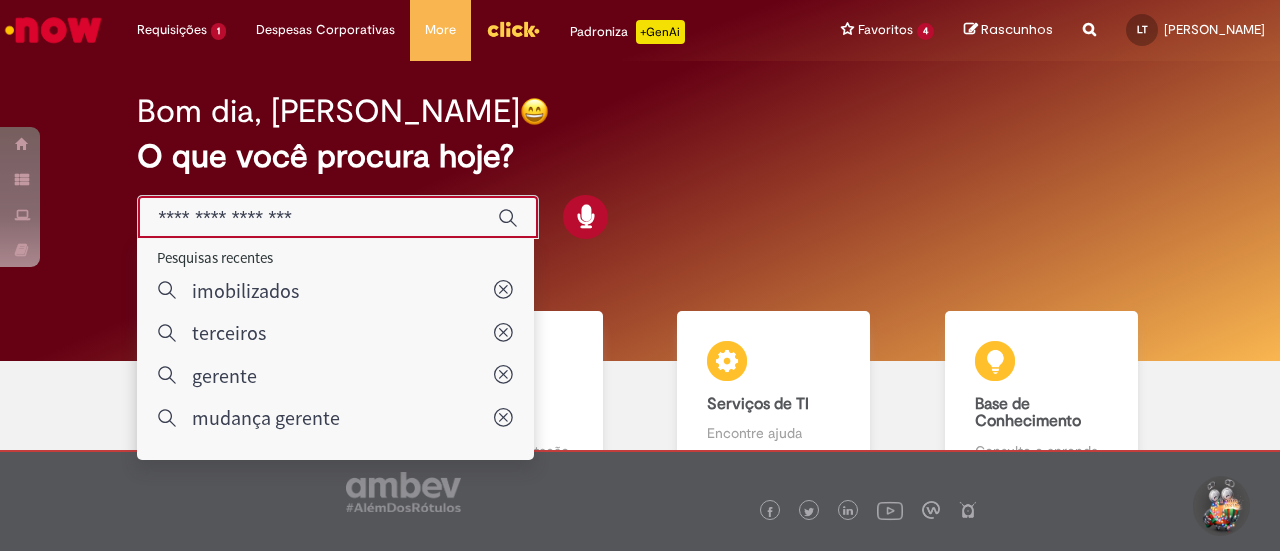 click on "Bom dia, [PERSON_NAME]
O que você procura hoje?" at bounding box center (639, 167) 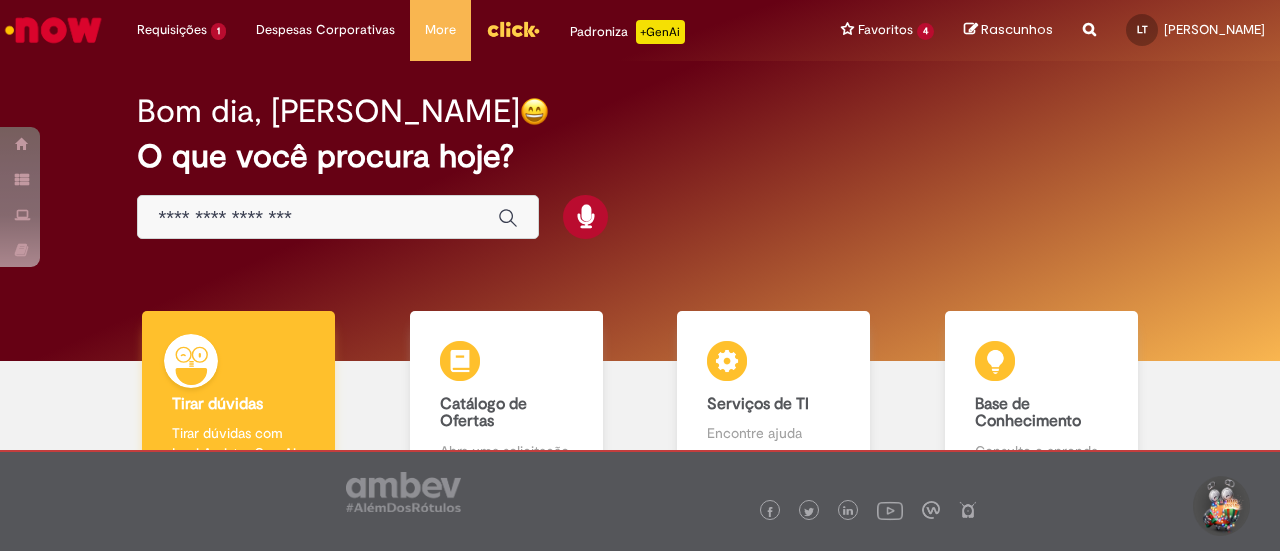 scroll, scrollTop: 100, scrollLeft: 0, axis: vertical 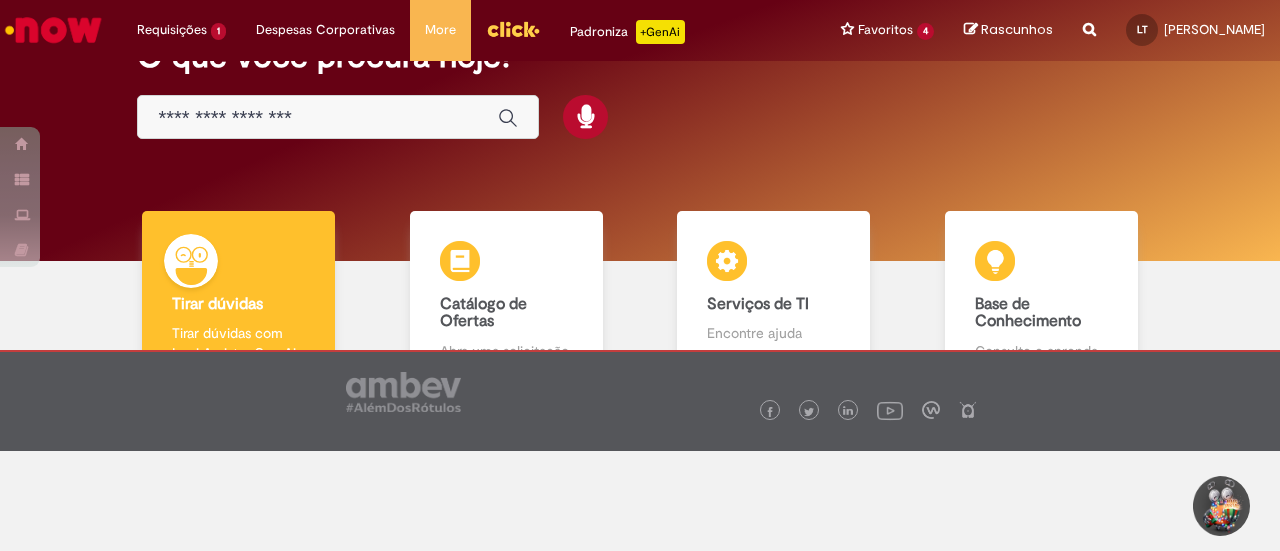 click at bounding box center [338, 117] 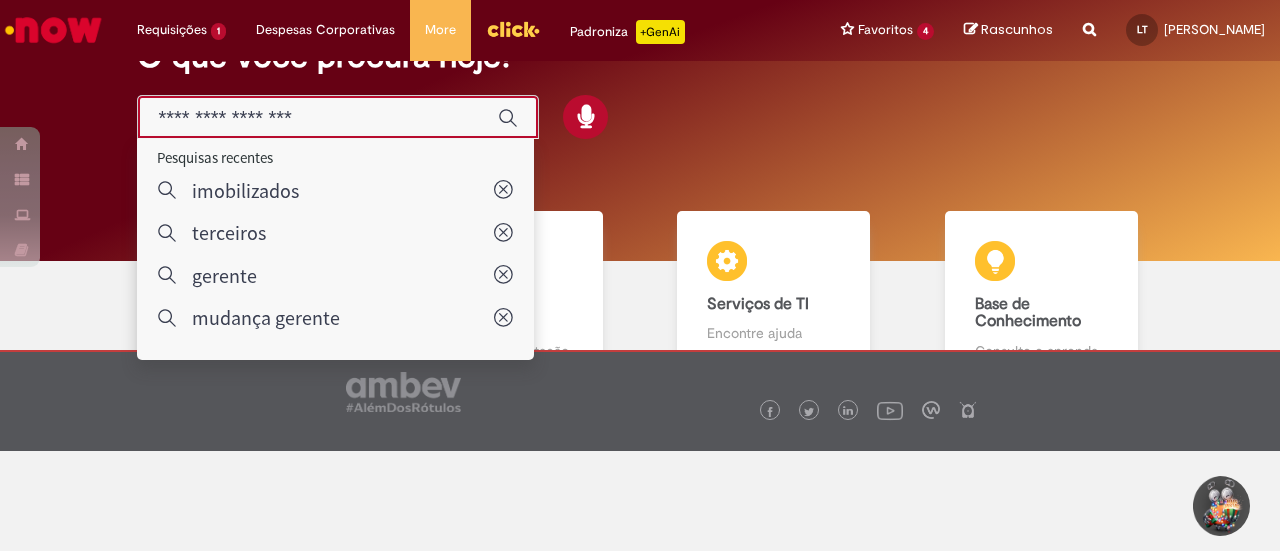 click at bounding box center [318, 118] 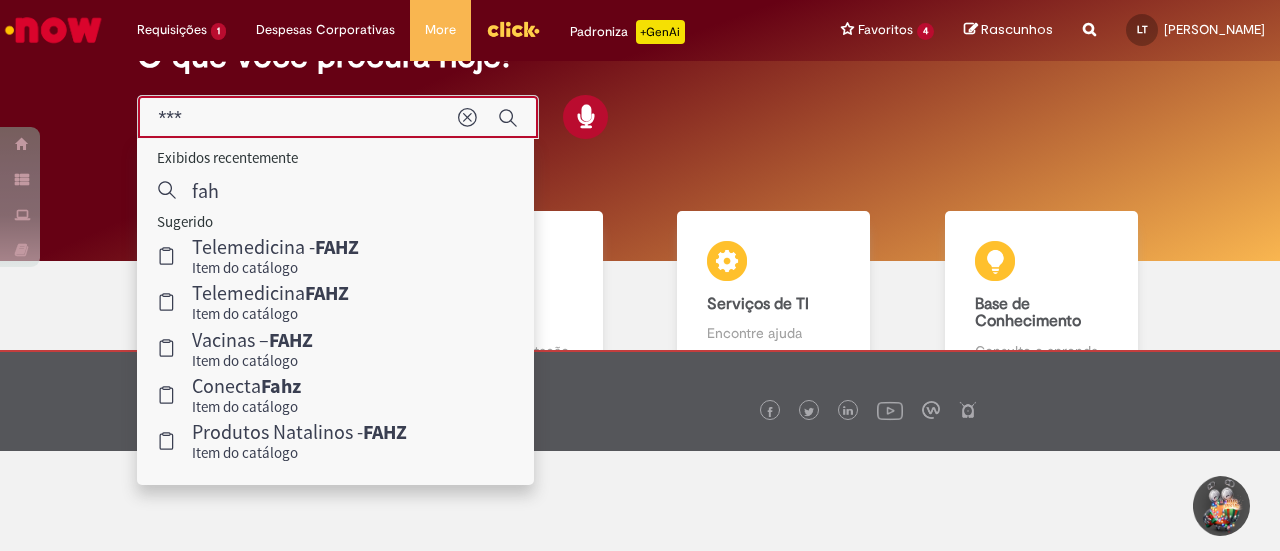 type on "****" 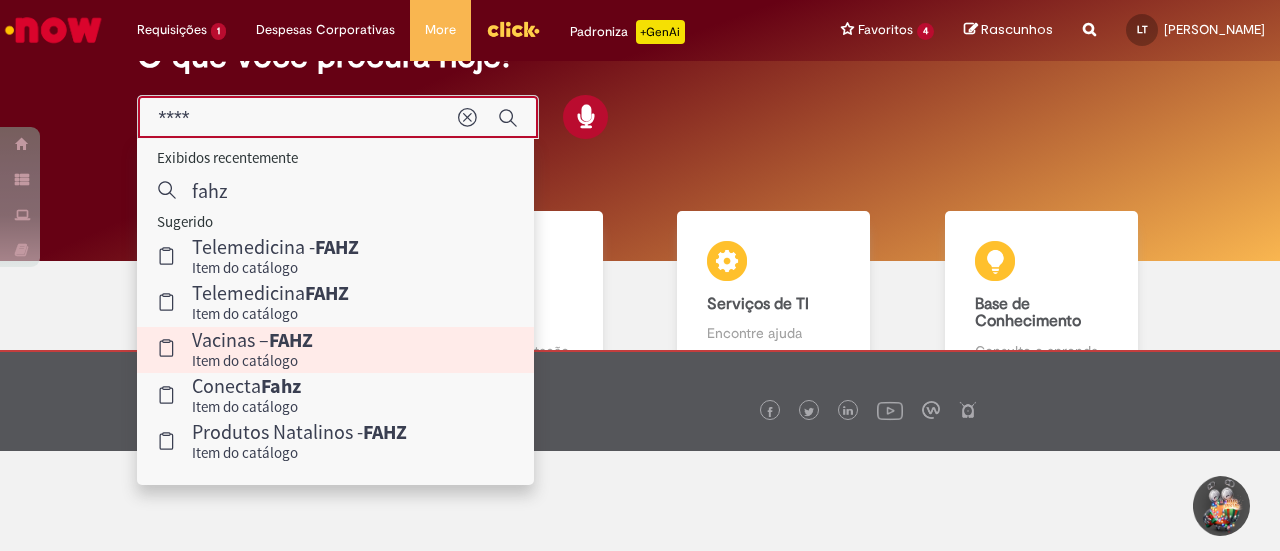 scroll, scrollTop: 134, scrollLeft: 0, axis: vertical 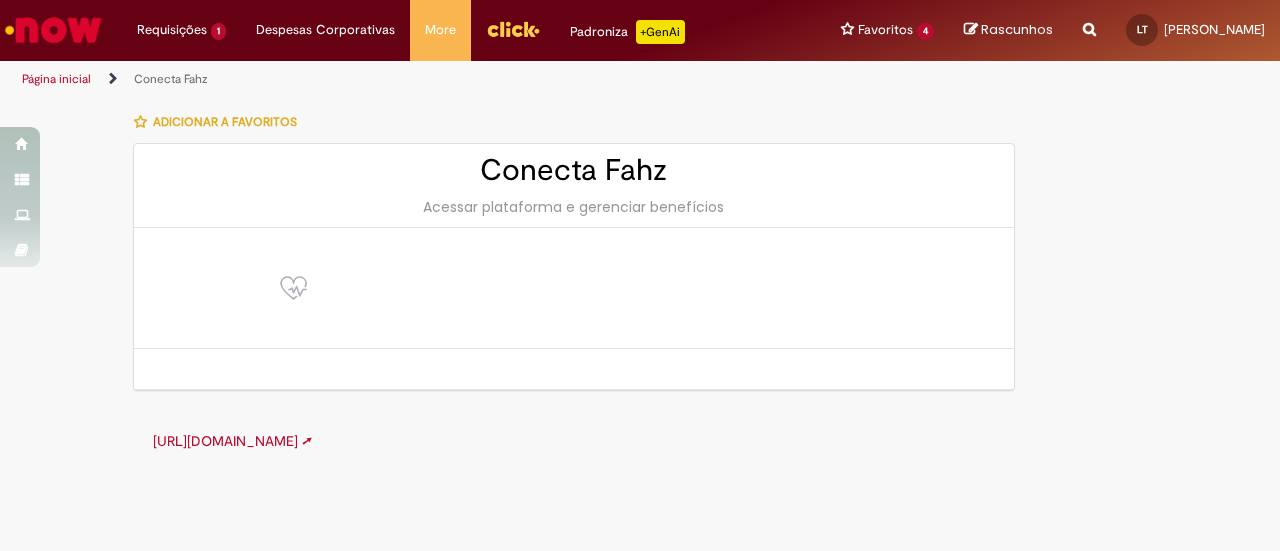 click on "Página inicial" at bounding box center (56, 79) 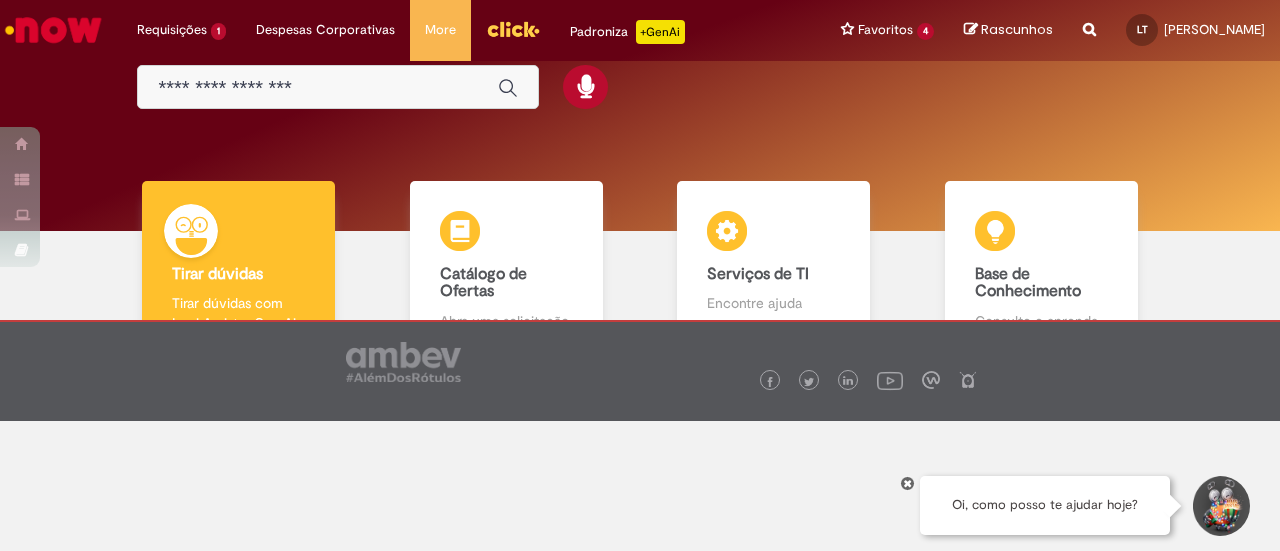 scroll, scrollTop: 134, scrollLeft: 0, axis: vertical 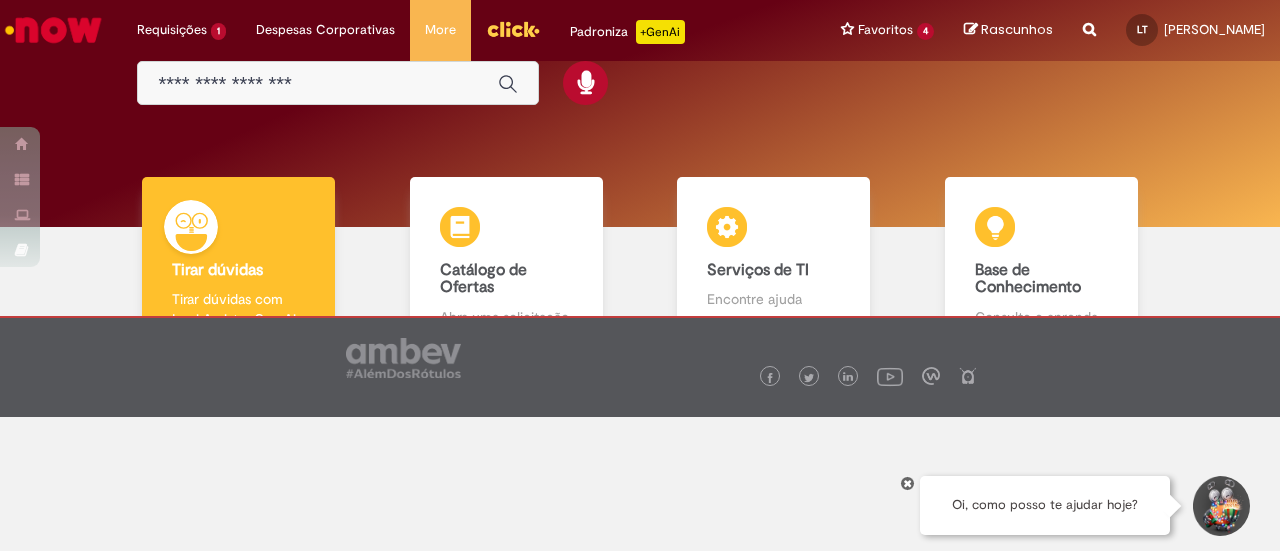 click at bounding box center [403, 358] 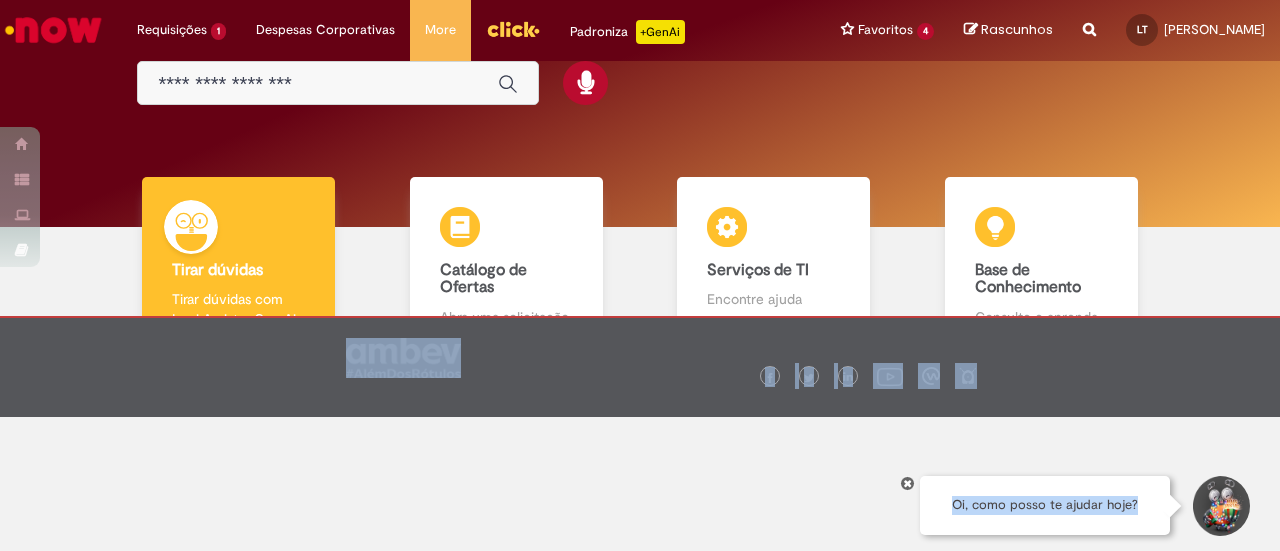 click at bounding box center (908, 483) 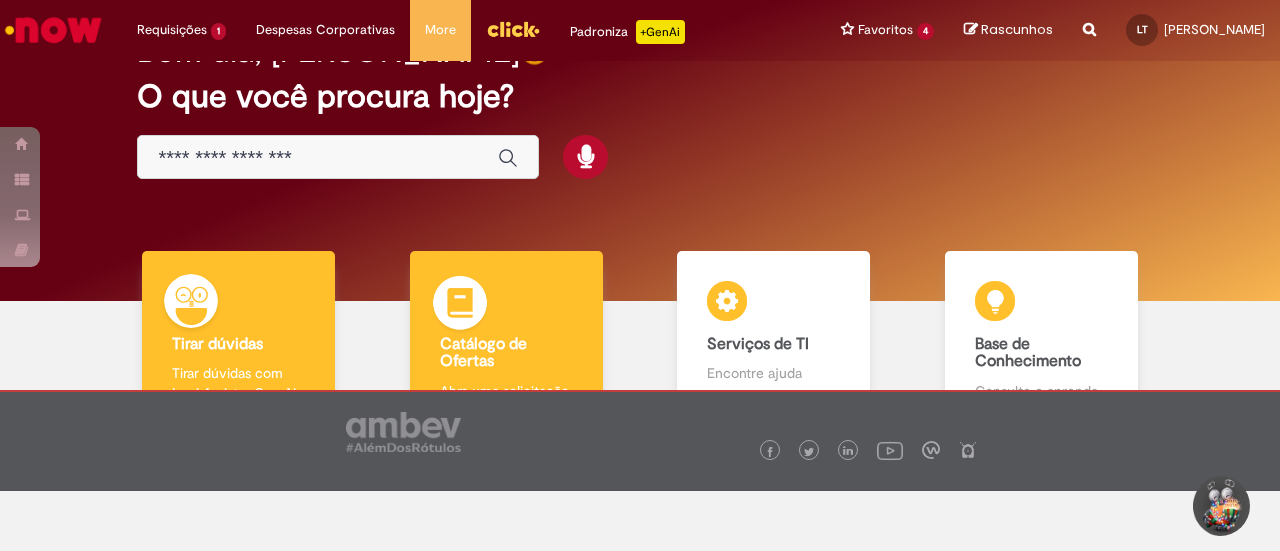 scroll, scrollTop: 0, scrollLeft: 0, axis: both 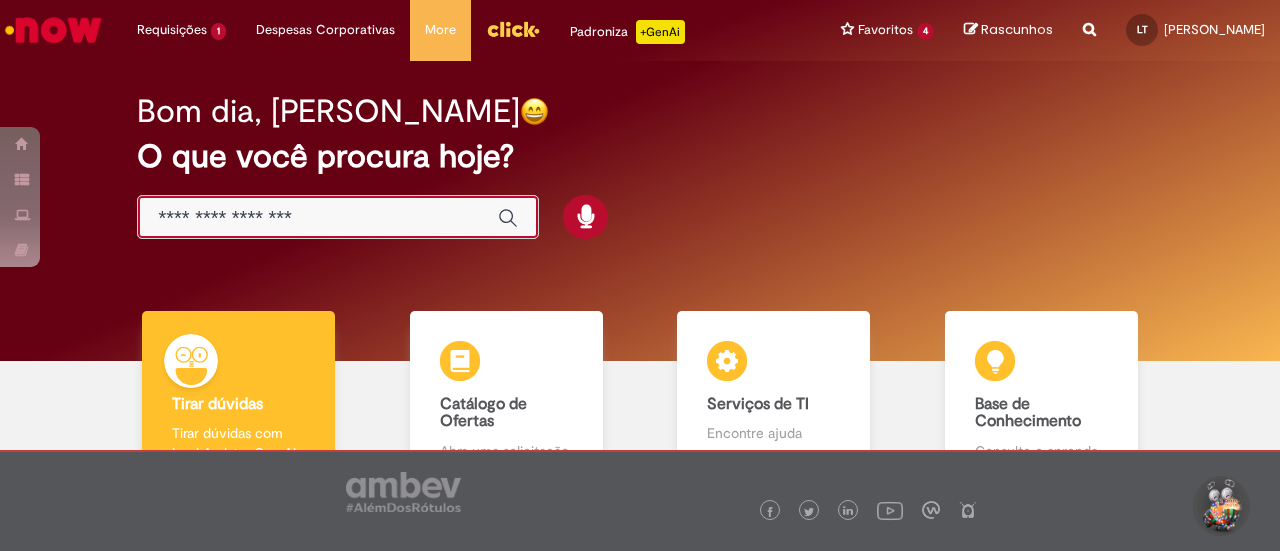 click at bounding box center (318, 218) 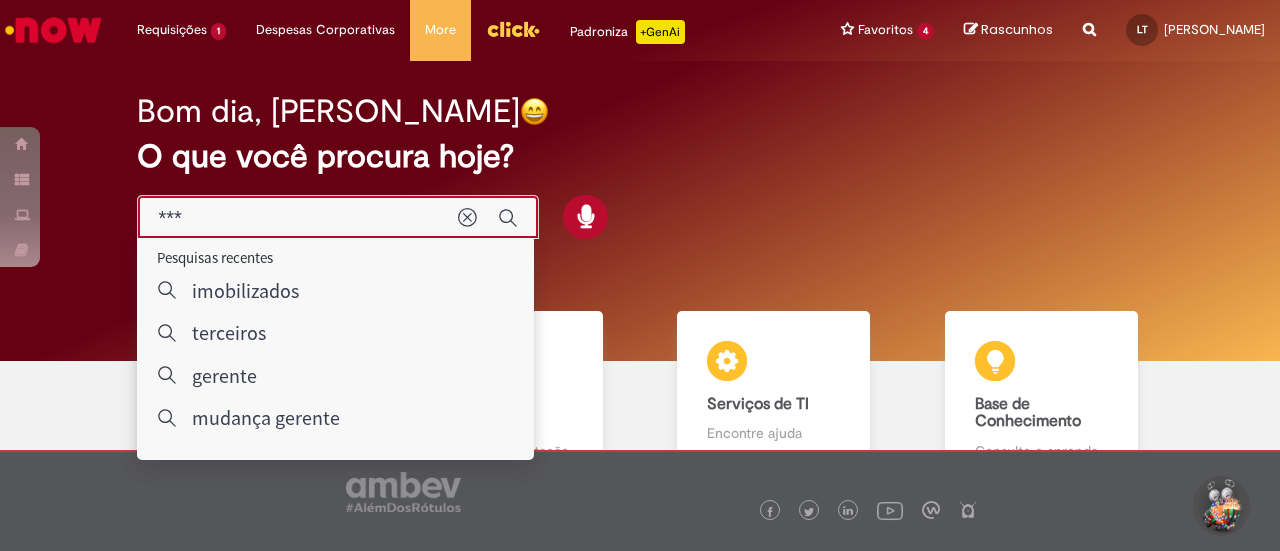 type on "****" 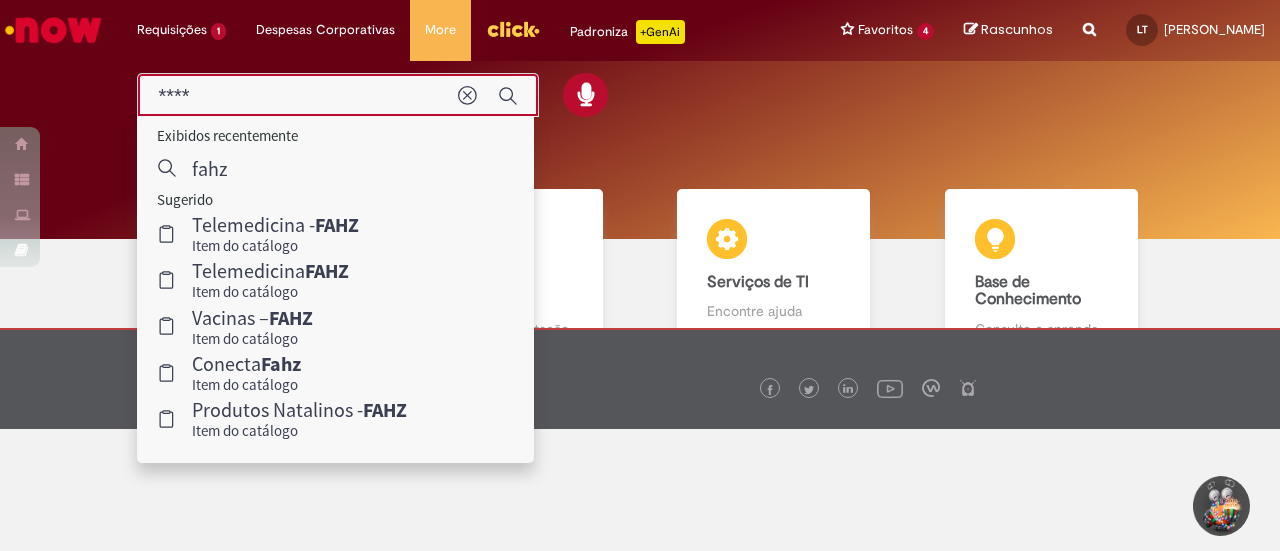 scroll, scrollTop: 134, scrollLeft: 0, axis: vertical 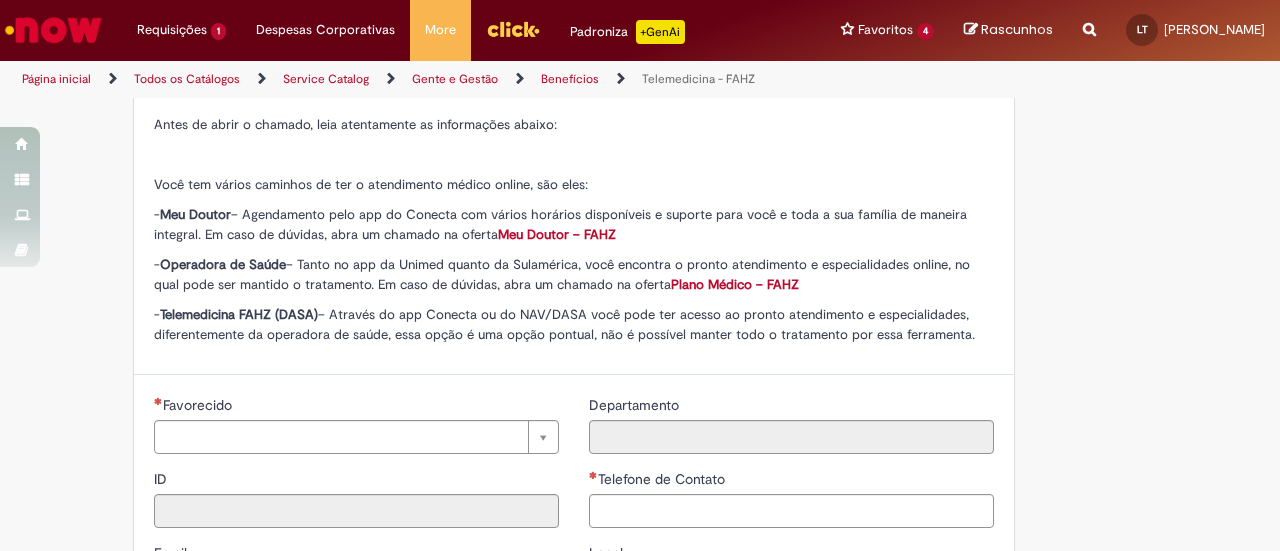 type on "********" 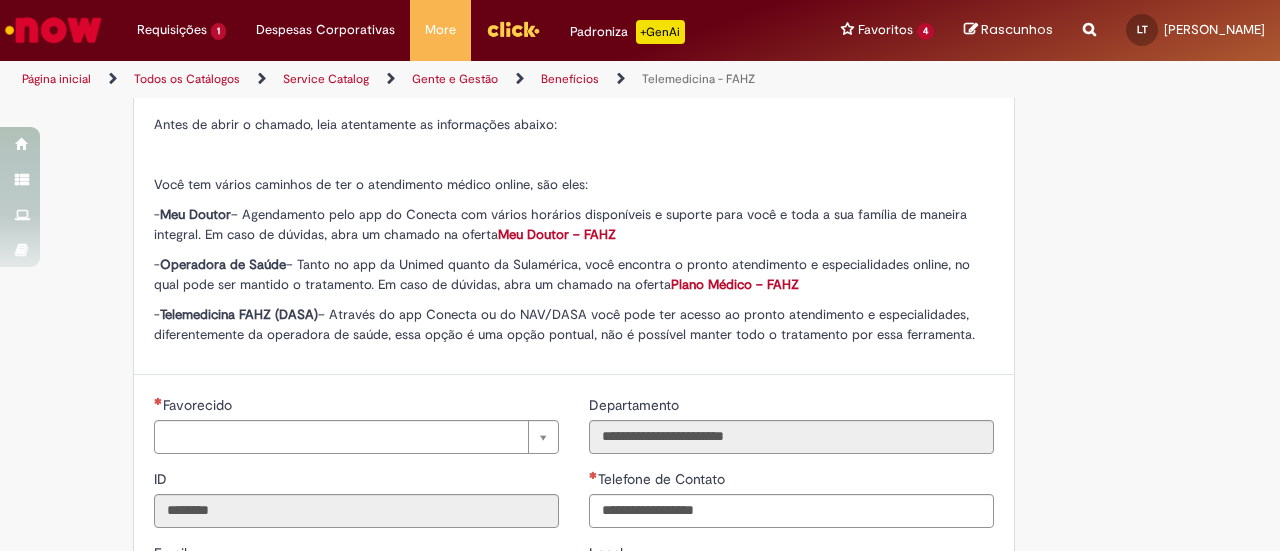 type on "**********" 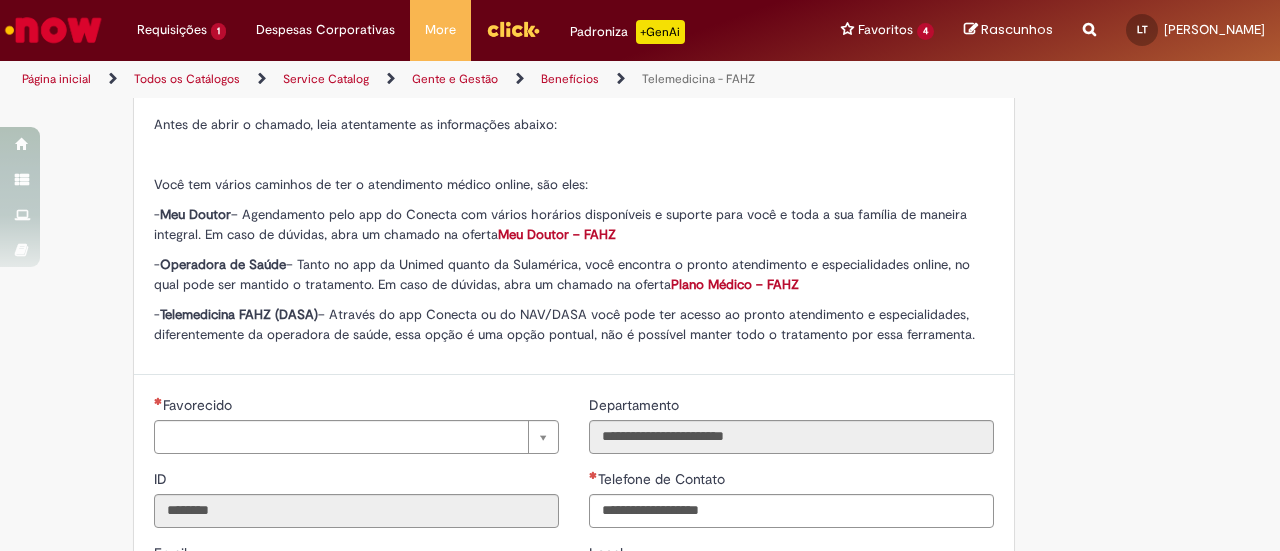scroll, scrollTop: 0, scrollLeft: 0, axis: both 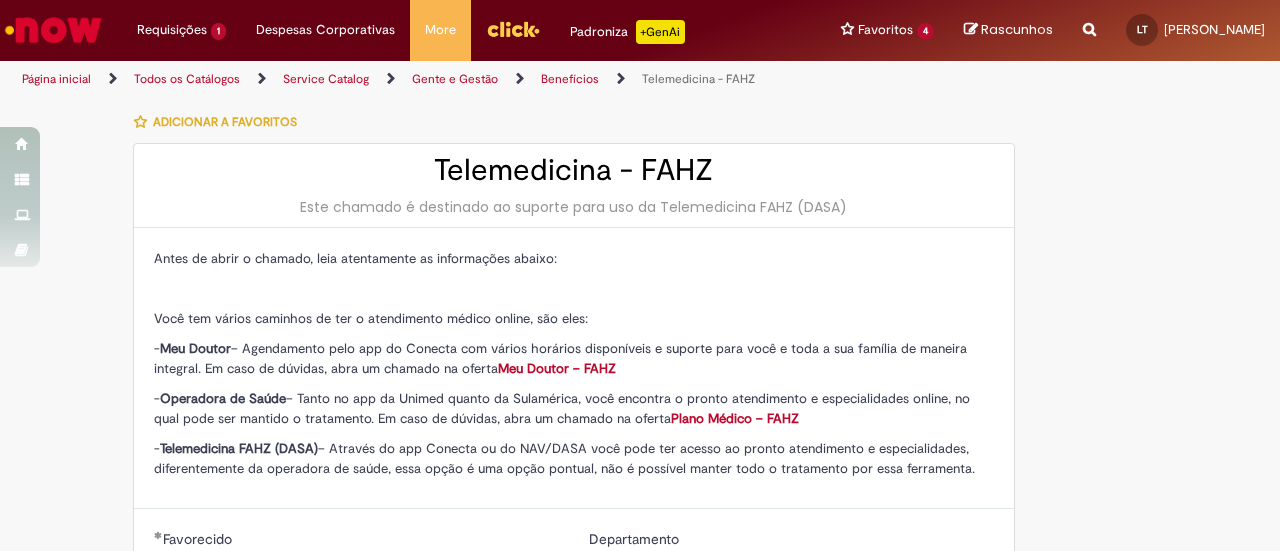 type on "**********" 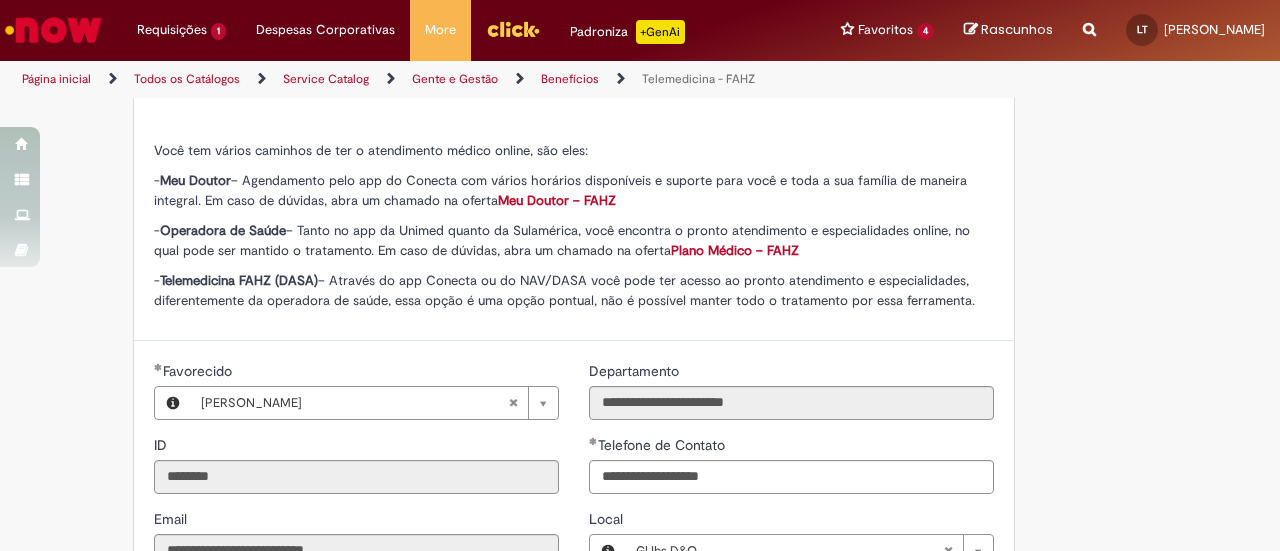 scroll, scrollTop: 200, scrollLeft: 0, axis: vertical 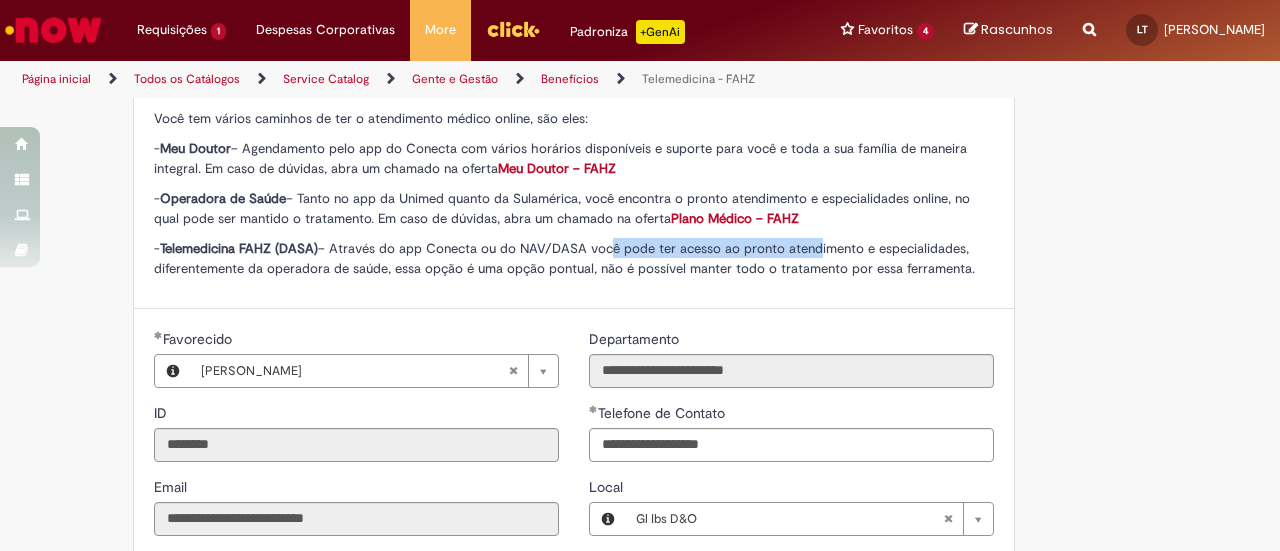 drag, startPoint x: 641, startPoint y: 227, endPoint x: 803, endPoint y: 243, distance: 162.78821 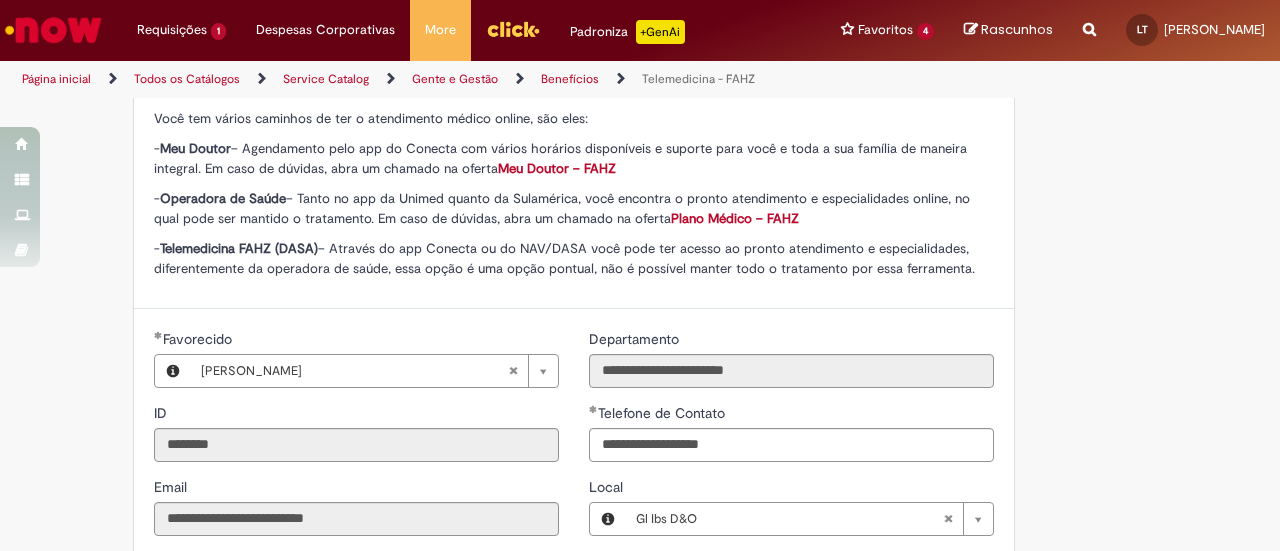 click on "-  Telemedicina FAHZ (DASA)  – Através do app Conecta ou do NAV/DASA você pode ter acesso ao pronto atendimento e especialidades, diferentemente da operadora de saúde, essa opção é uma opção pontual, não é possível manter todo o tratamento por essa ferramenta." at bounding box center [564, 258] 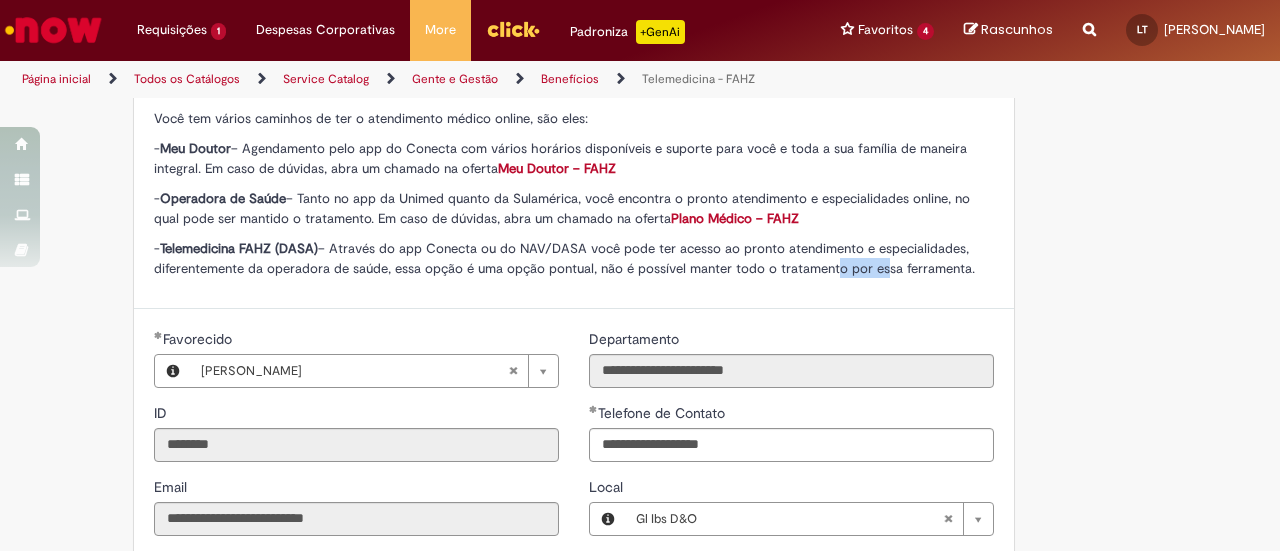 drag, startPoint x: 817, startPoint y: 261, endPoint x: 904, endPoint y: 273, distance: 87.823685 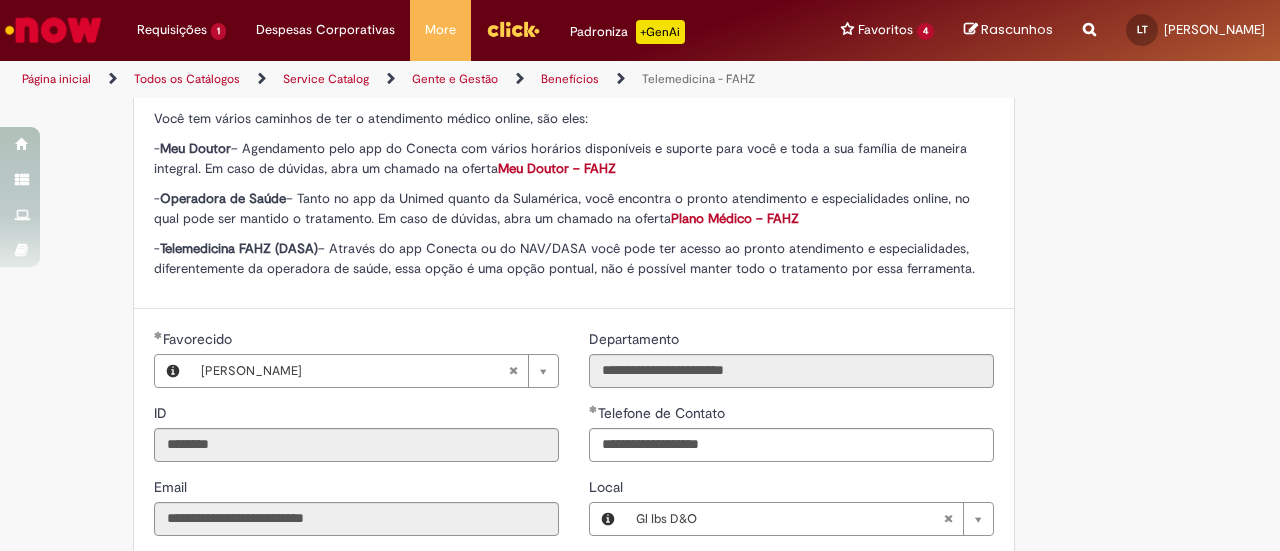 click on "-  Telemedicina FAHZ (DASA)  – Através do app Conecta ou do NAV/DASA você pode ter acesso ao pronto atendimento e especialidades, diferentemente da operadora de saúde, essa opção é uma opção pontual, não é possível manter todo o tratamento por essa ferramenta." at bounding box center (564, 258) 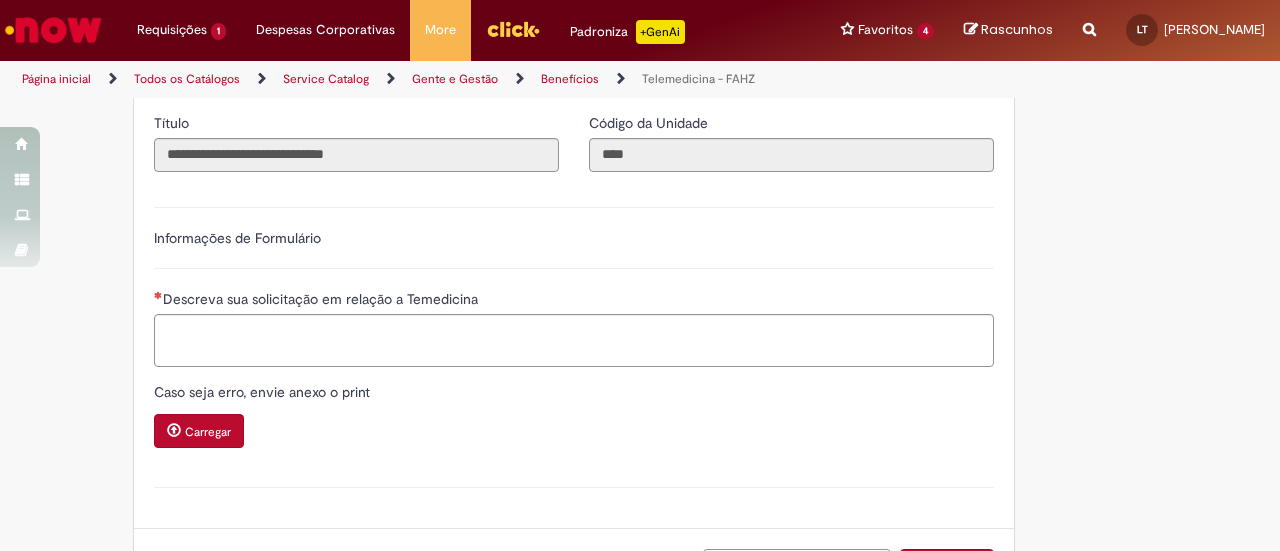 scroll, scrollTop: 700, scrollLeft: 0, axis: vertical 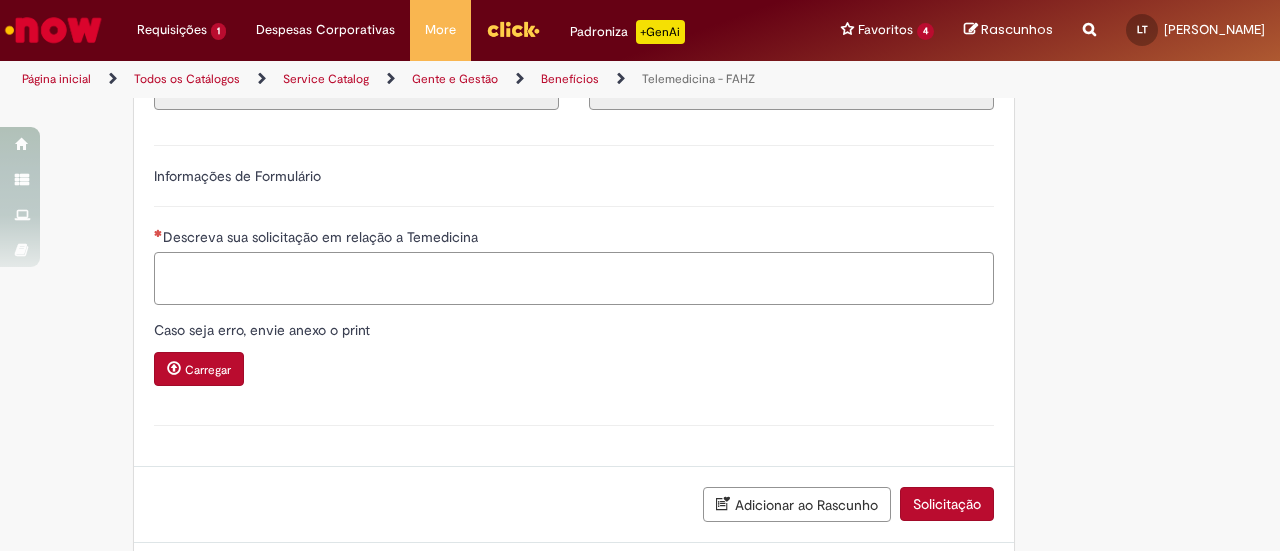 click on "Descreva sua solicitação em relação a Temedicina" at bounding box center [574, 278] 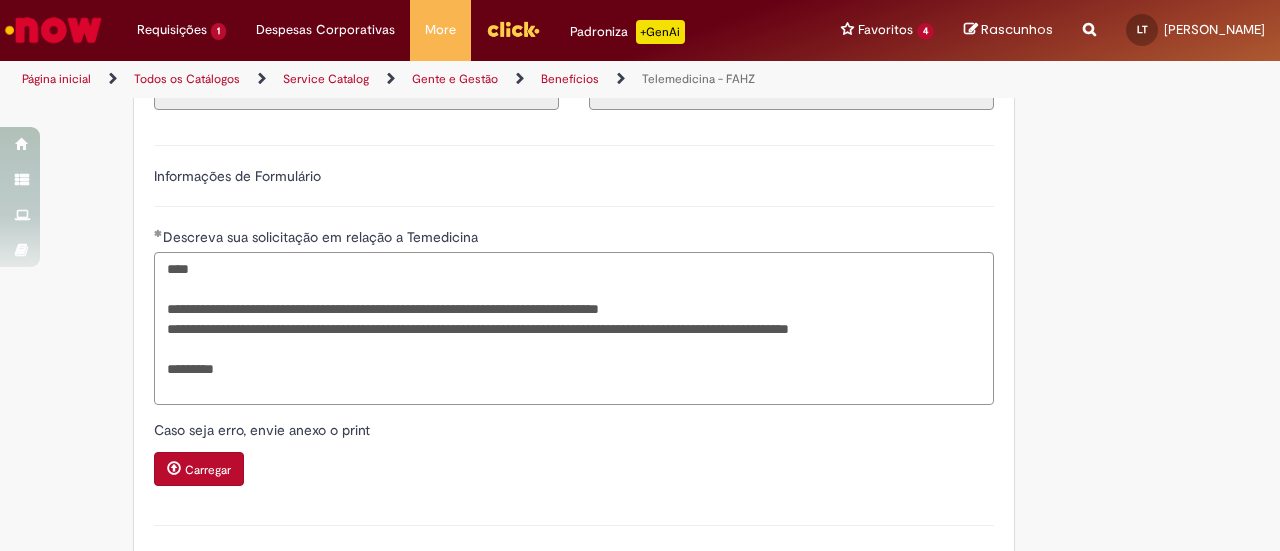 scroll, scrollTop: 895, scrollLeft: 0, axis: vertical 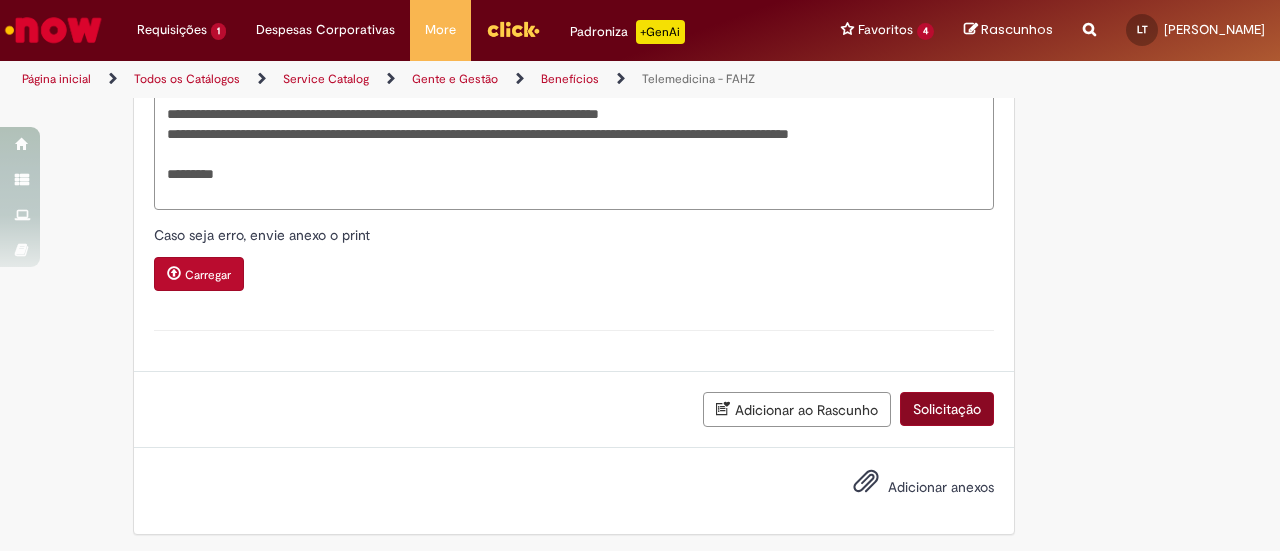 type on "**********" 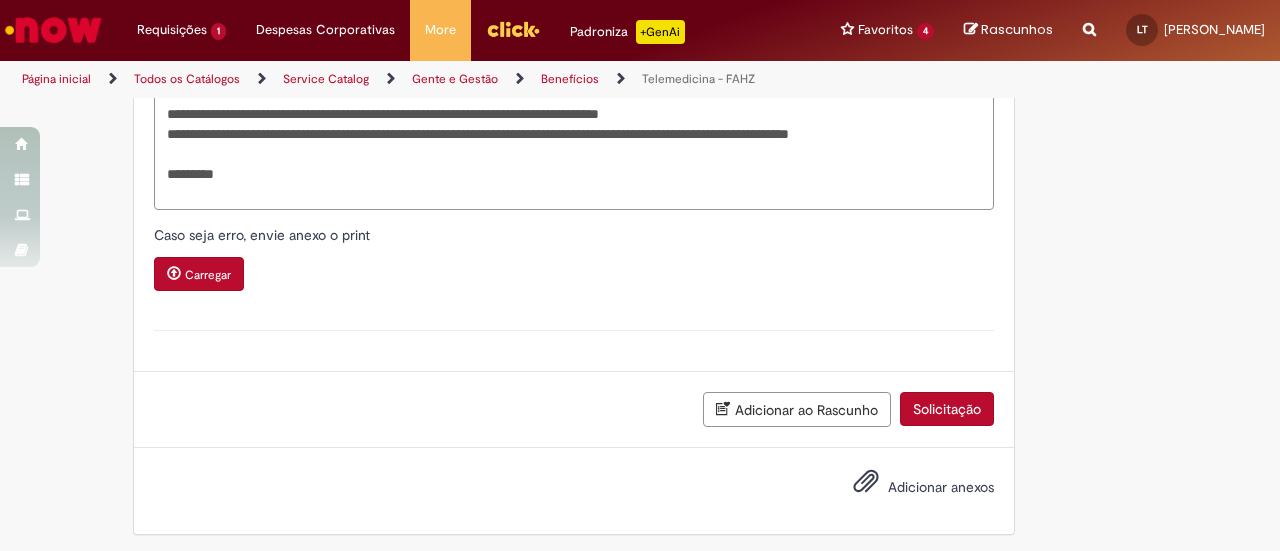 click on "Solicitação" at bounding box center (947, 409) 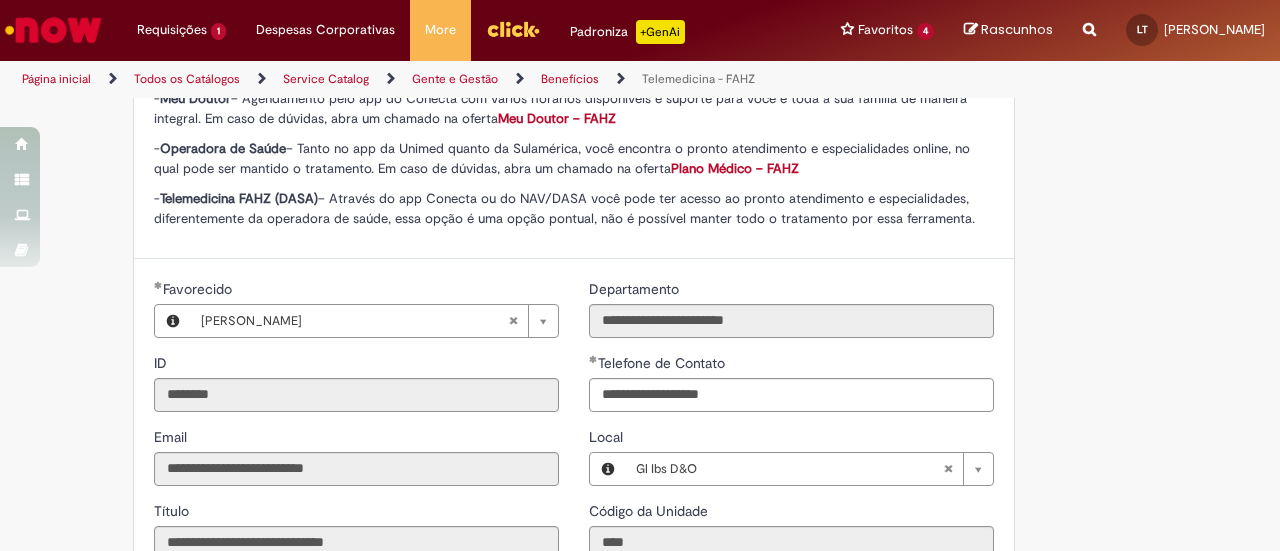 scroll, scrollTop: 50, scrollLeft: 0, axis: vertical 